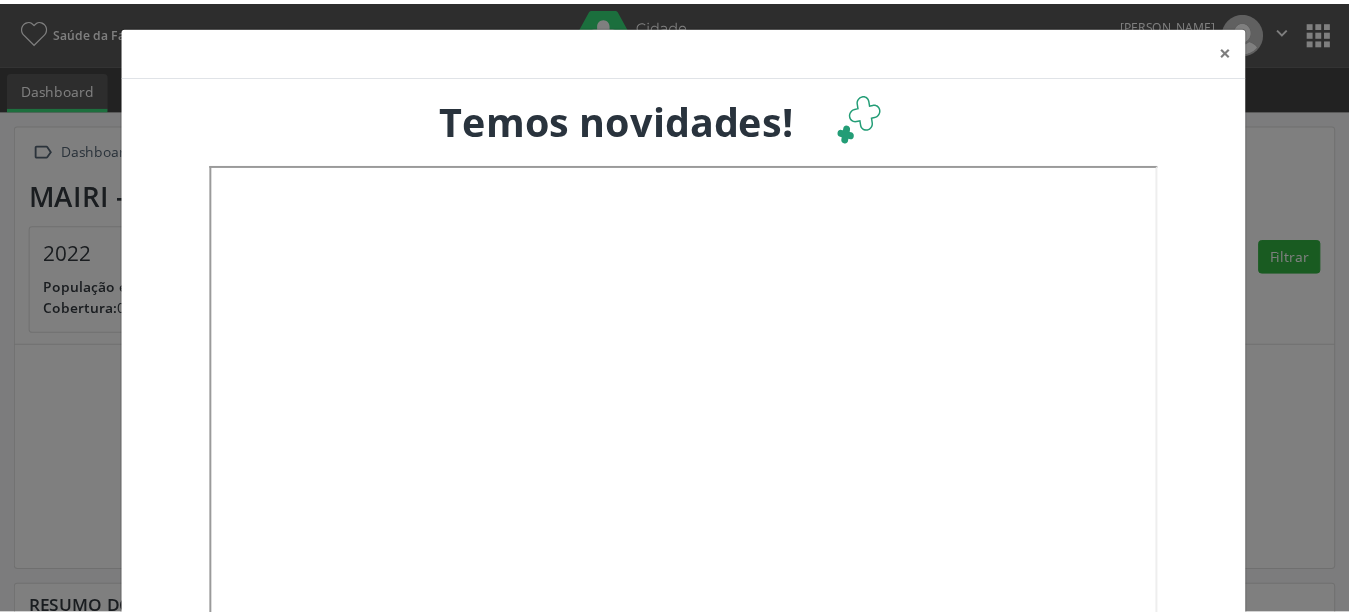 scroll, scrollTop: 0, scrollLeft: 0, axis: both 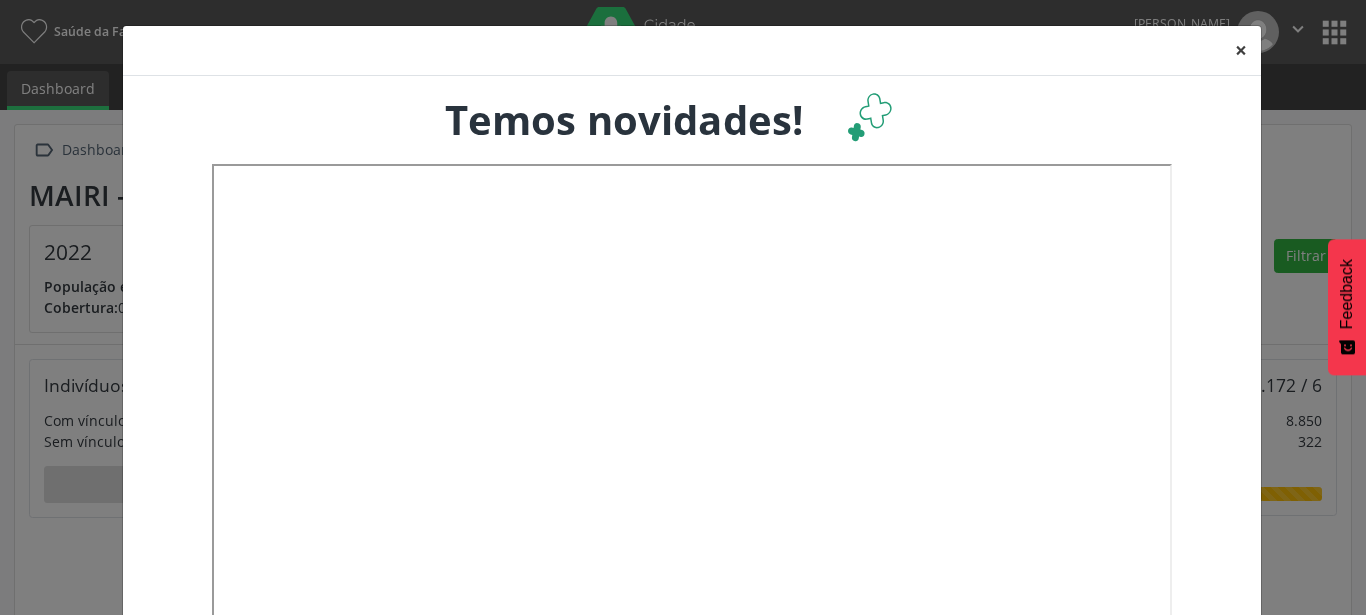 click on "×" at bounding box center [1241, 50] 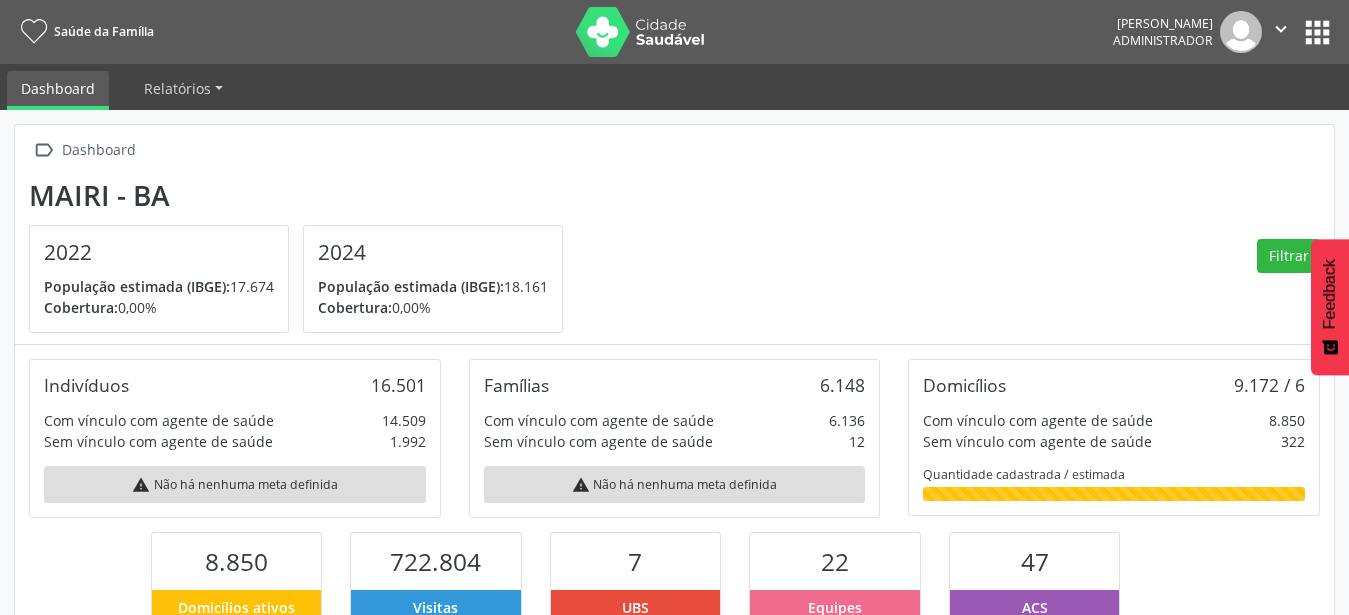 click on "apps" at bounding box center [1317, 32] 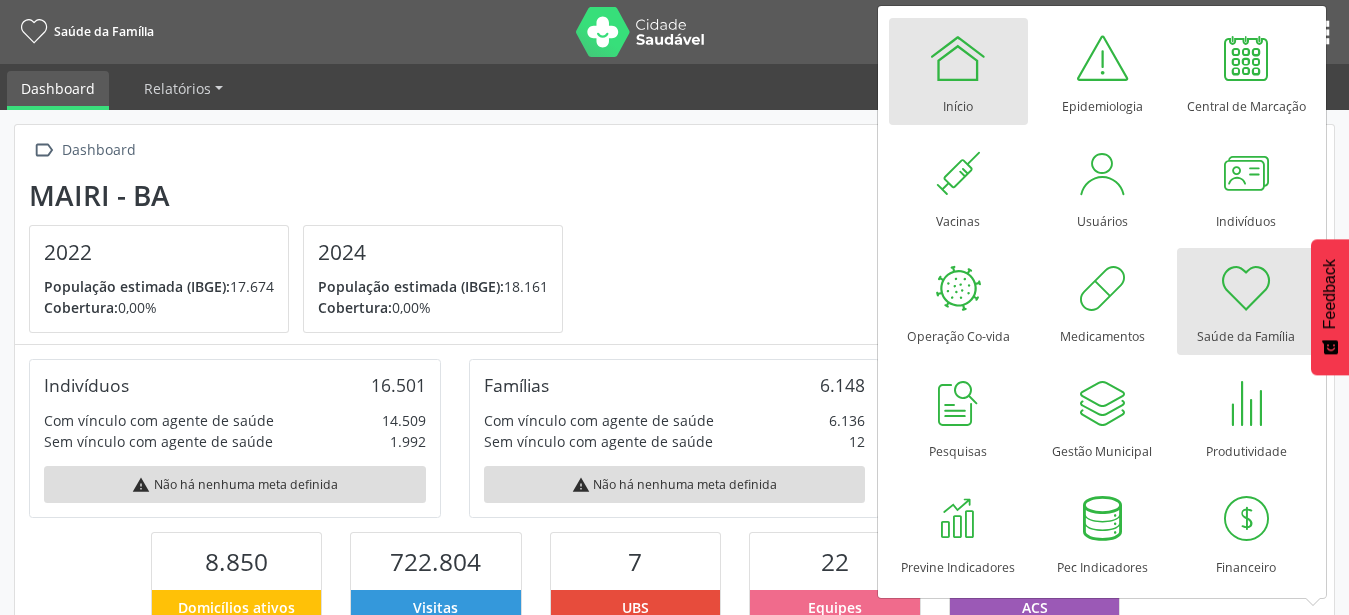 click at bounding box center (958, 58) 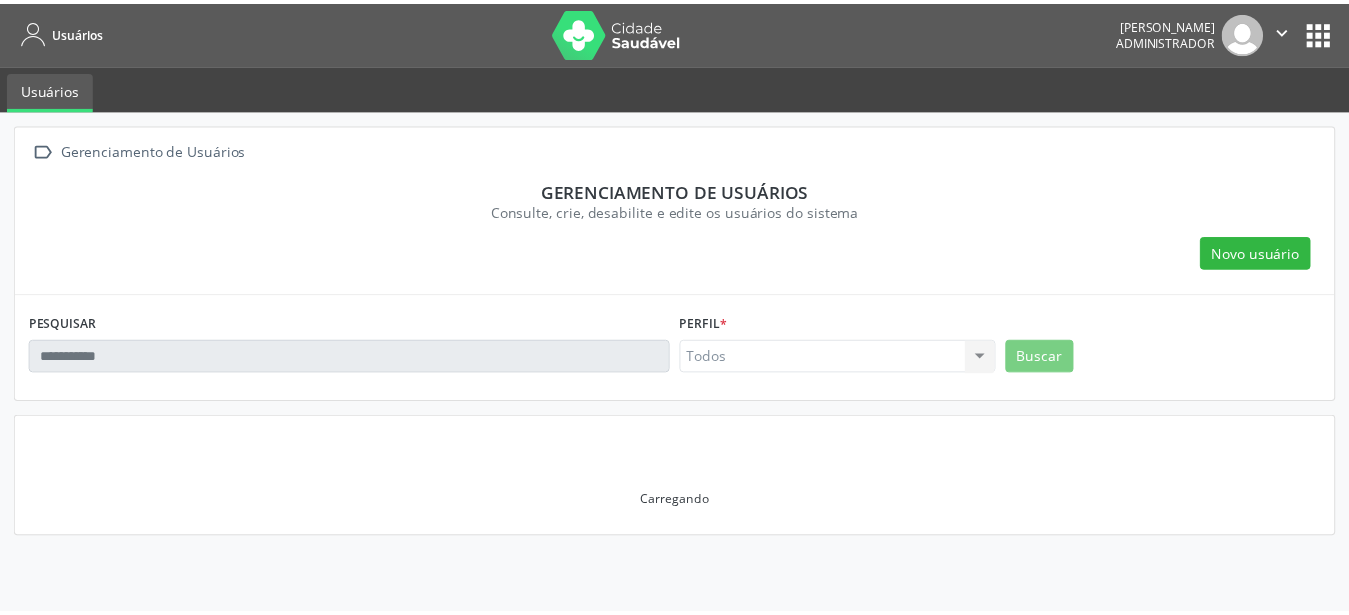 scroll, scrollTop: 0, scrollLeft: 0, axis: both 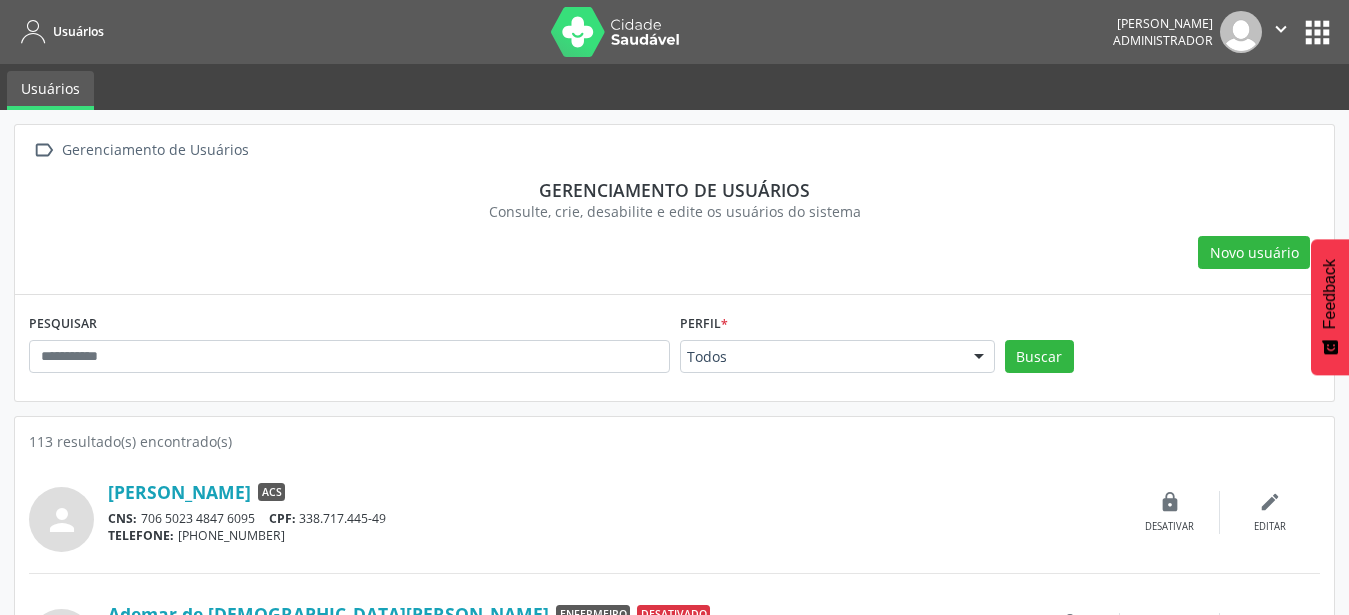 click on "Todos" at bounding box center (837, 357) 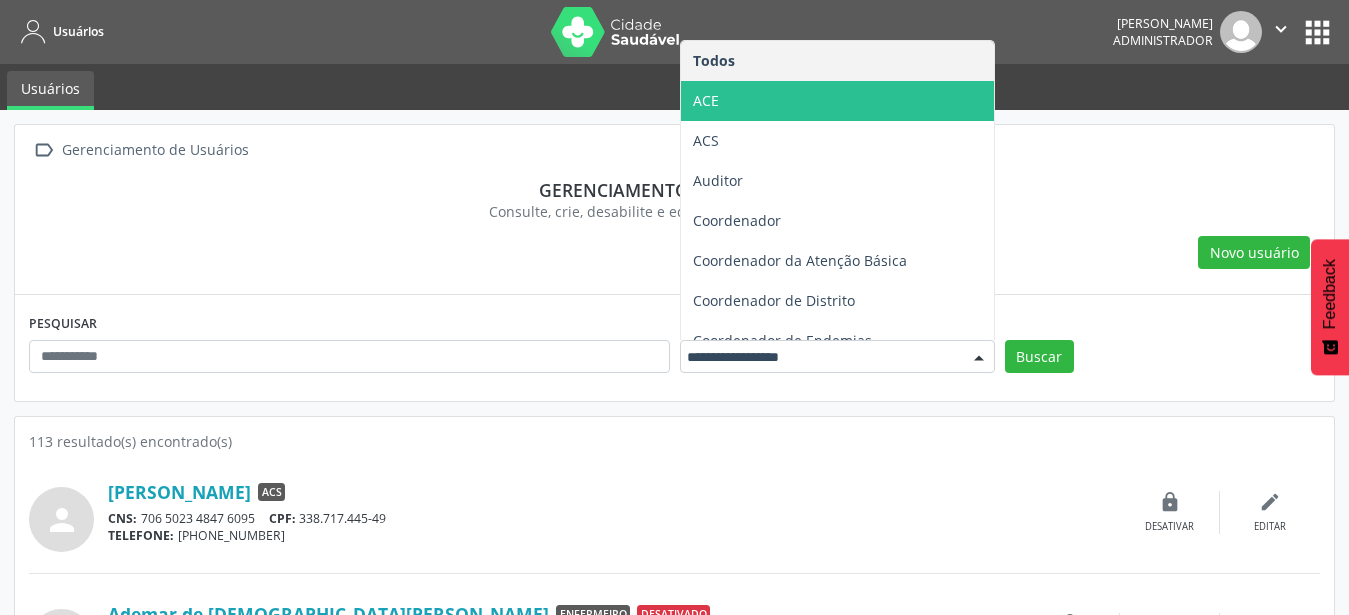 click on "ACE" at bounding box center [837, 101] 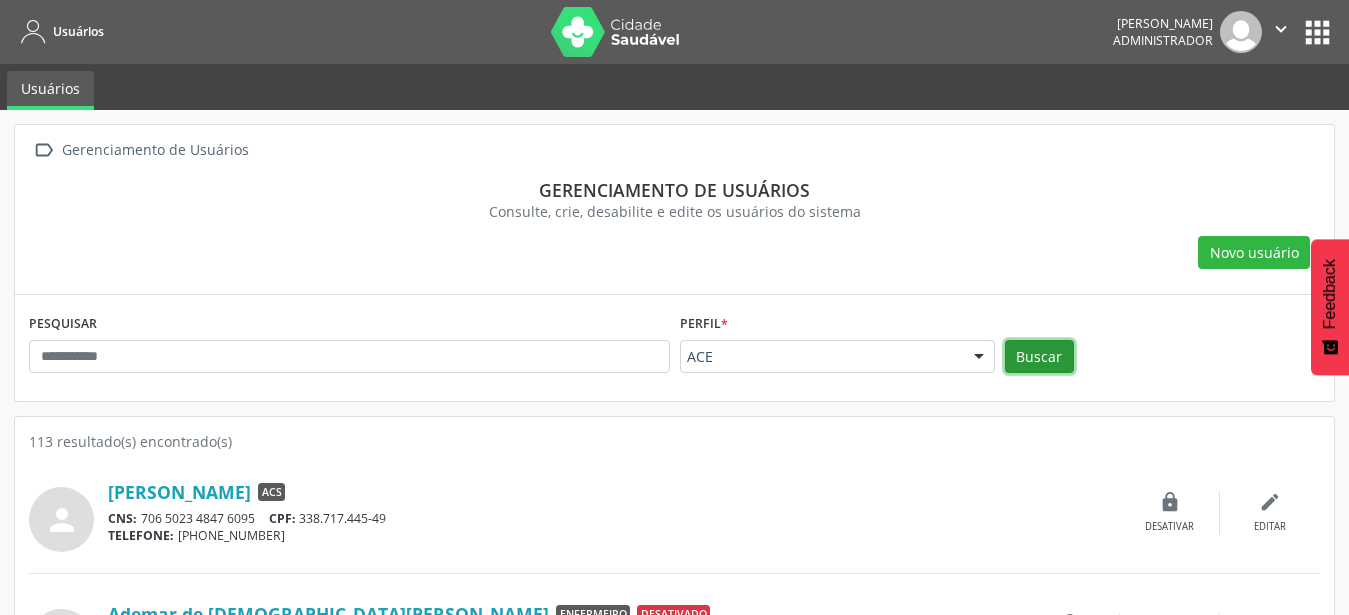 click on "Buscar" at bounding box center (1039, 357) 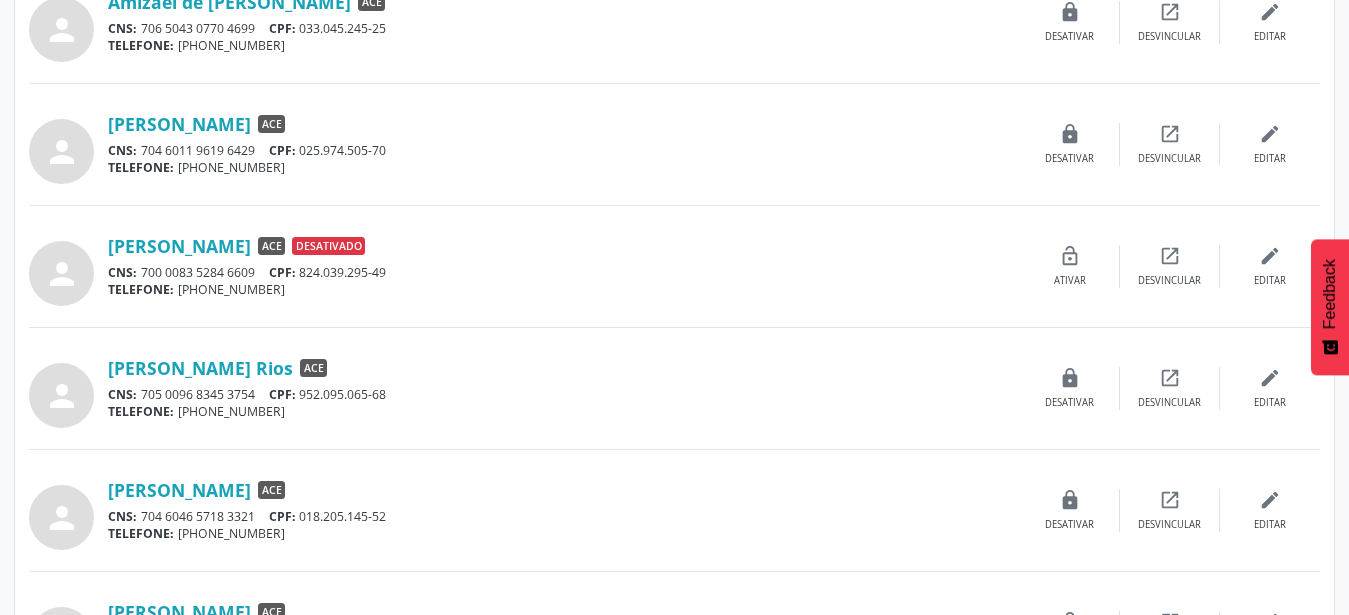 scroll, scrollTop: 408, scrollLeft: 0, axis: vertical 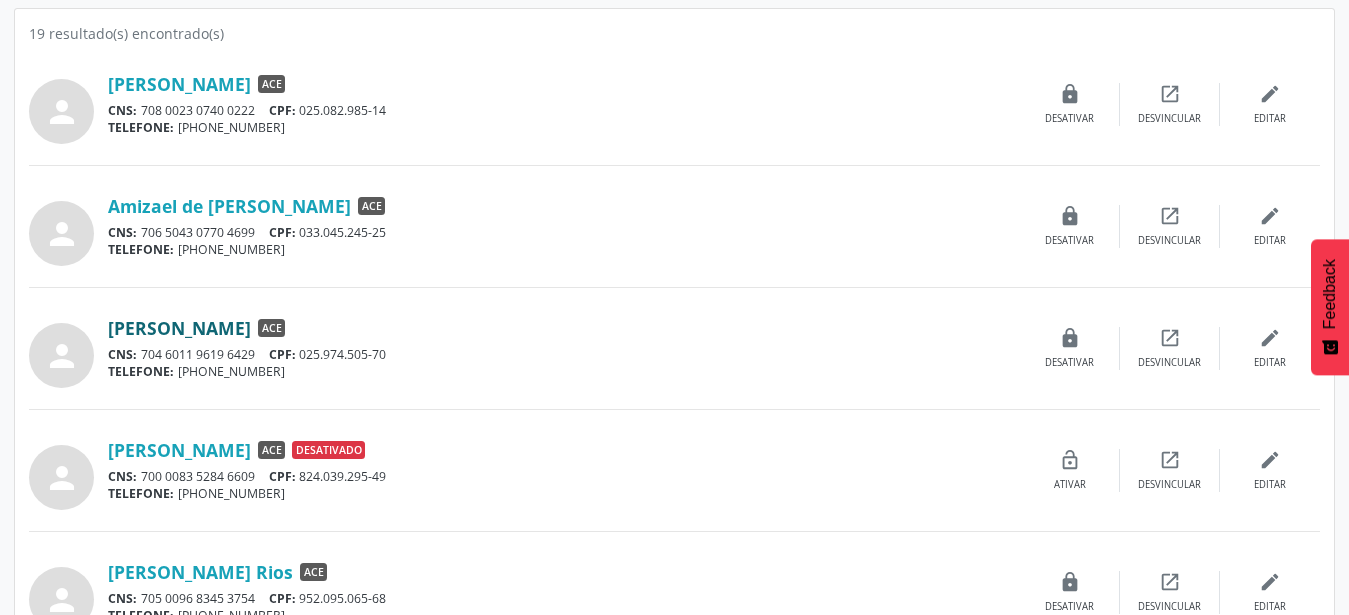 click on "Antonio Rodrigo Fernandes de Souza" at bounding box center (179, 328) 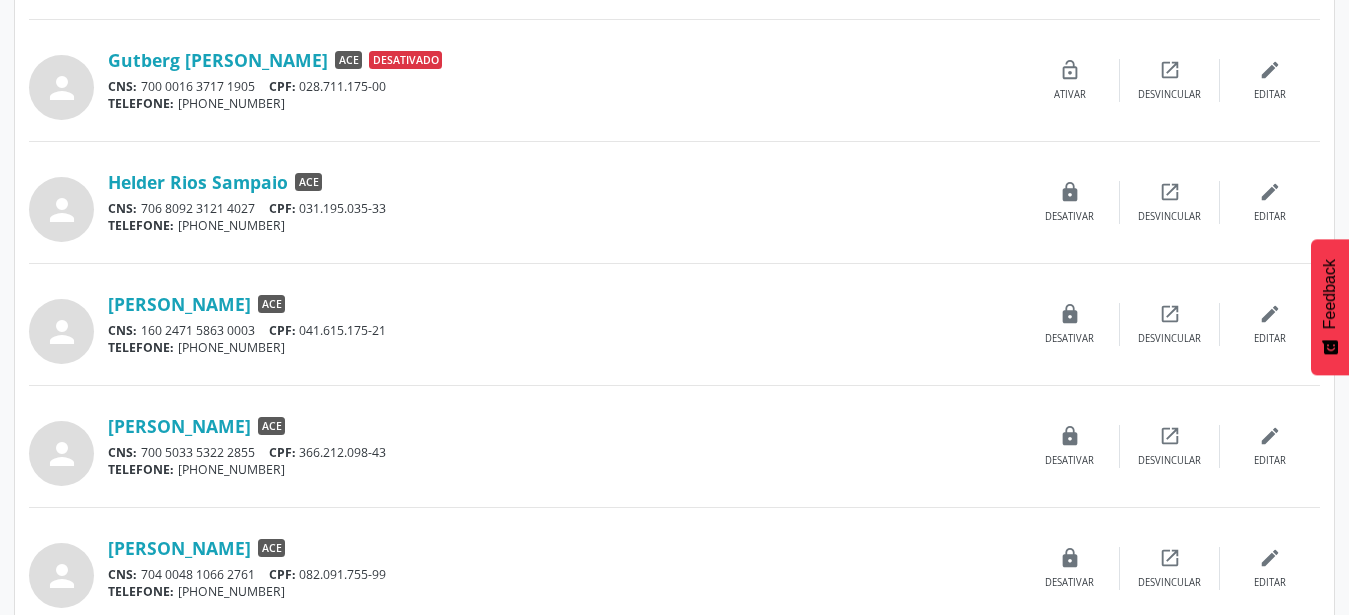scroll, scrollTop: 1732, scrollLeft: 0, axis: vertical 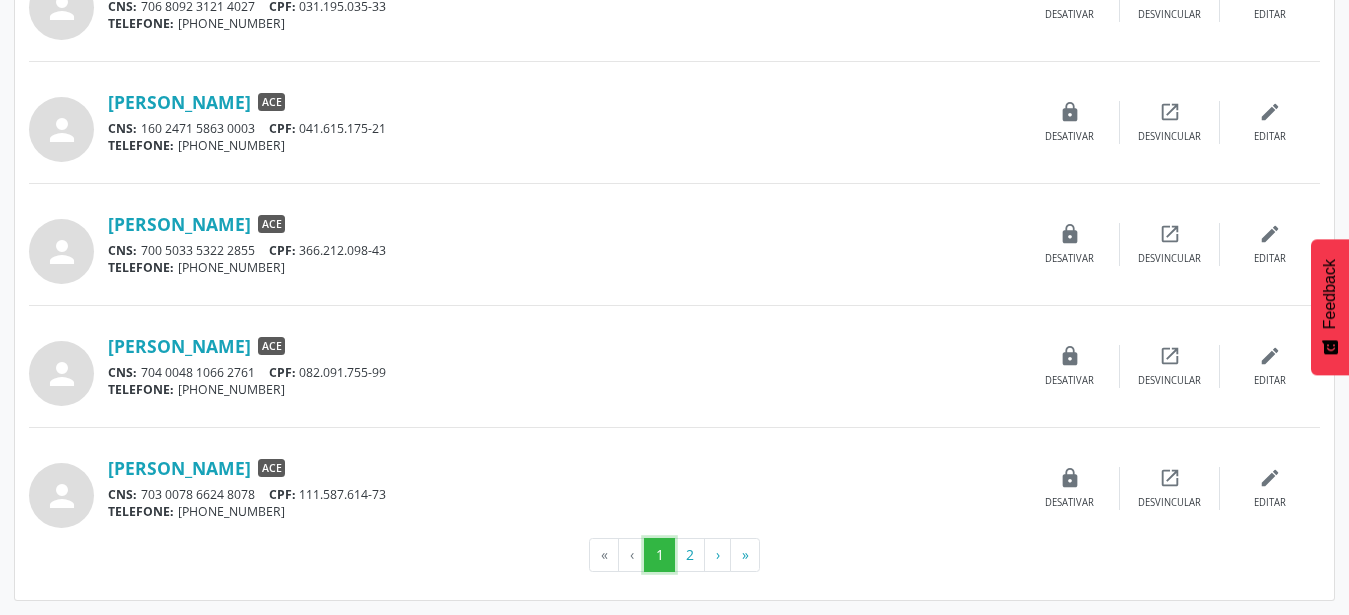 click on "1" at bounding box center (659, 555) 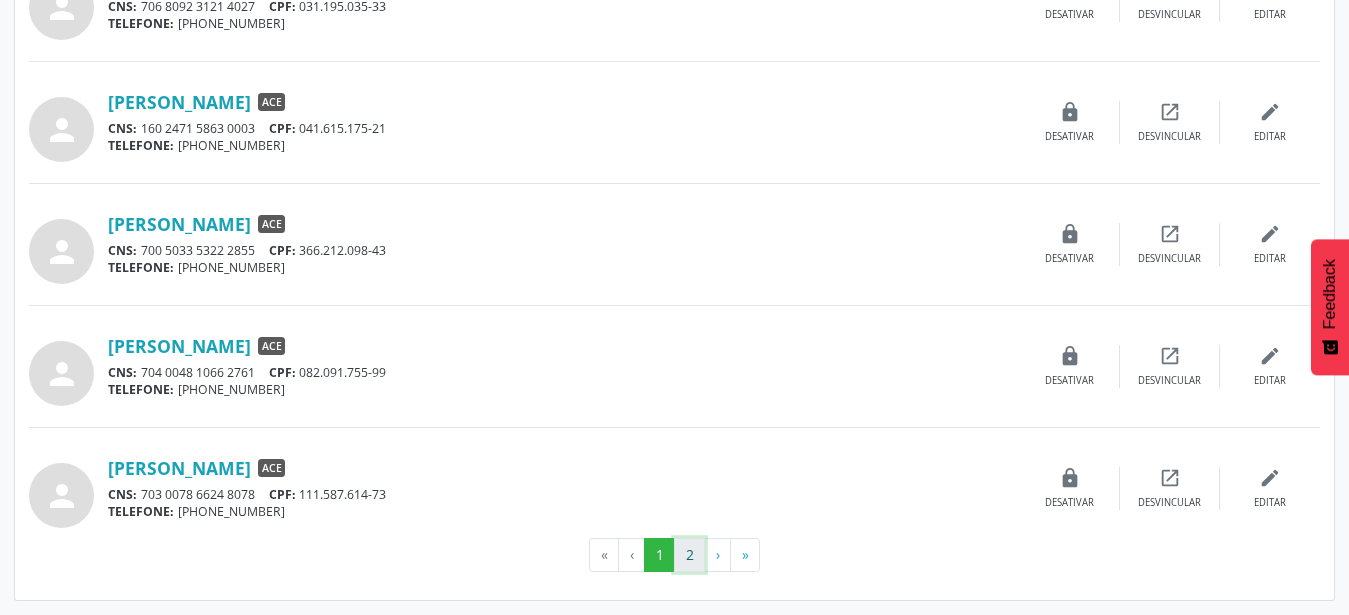 click on "2" at bounding box center (689, 555) 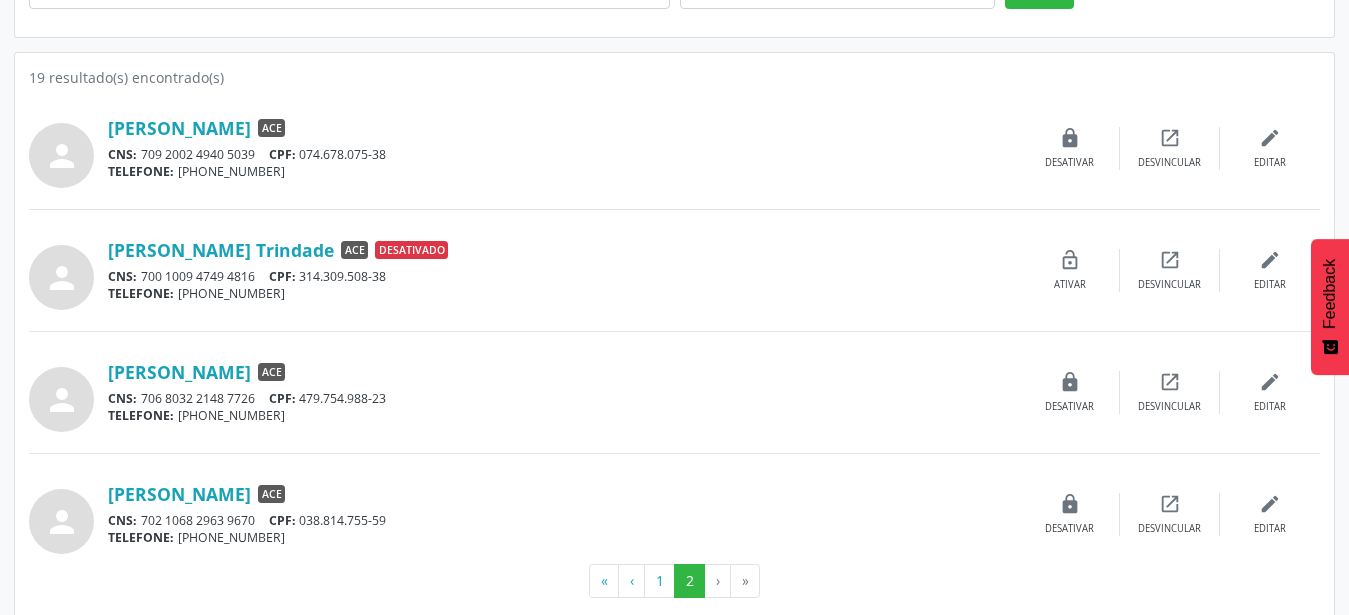 scroll, scrollTop: 390, scrollLeft: 0, axis: vertical 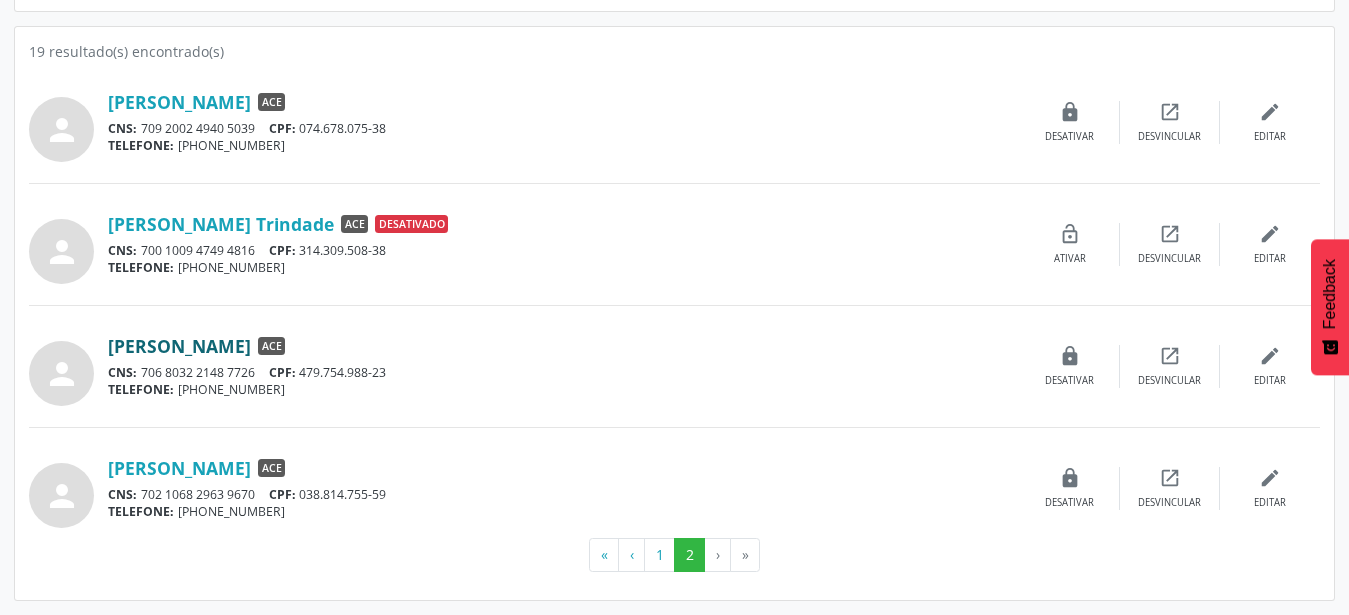 click on "Ronildo Santos Costa" at bounding box center (179, 346) 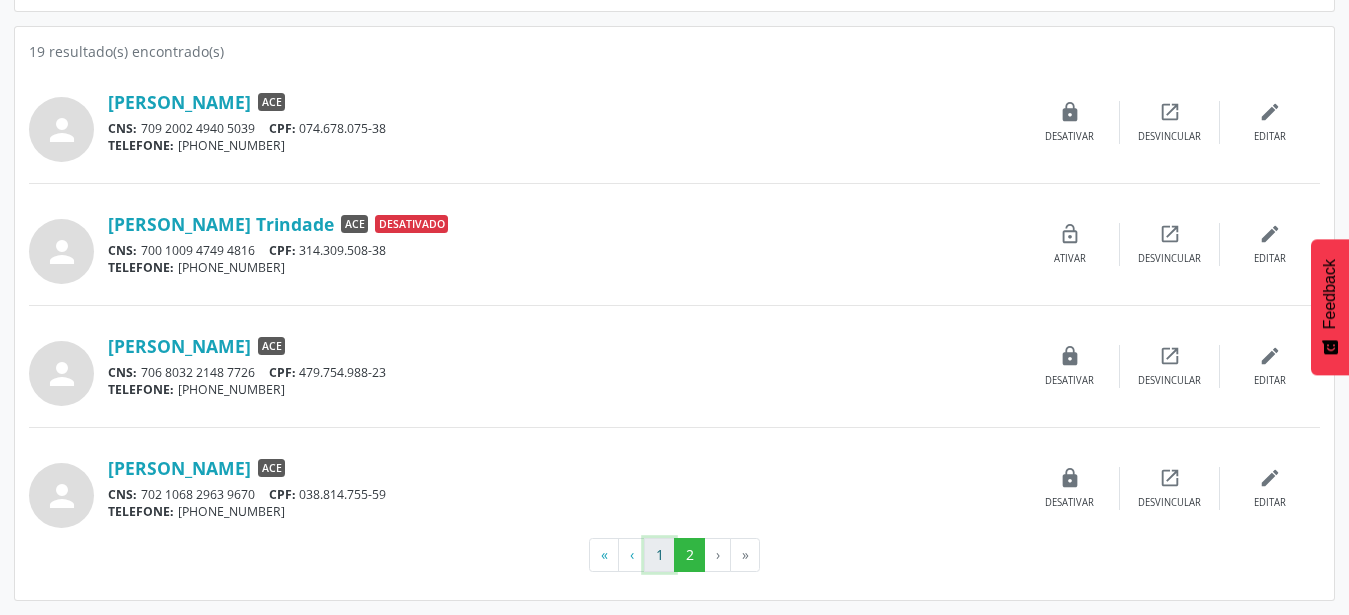 click on "1" at bounding box center (659, 555) 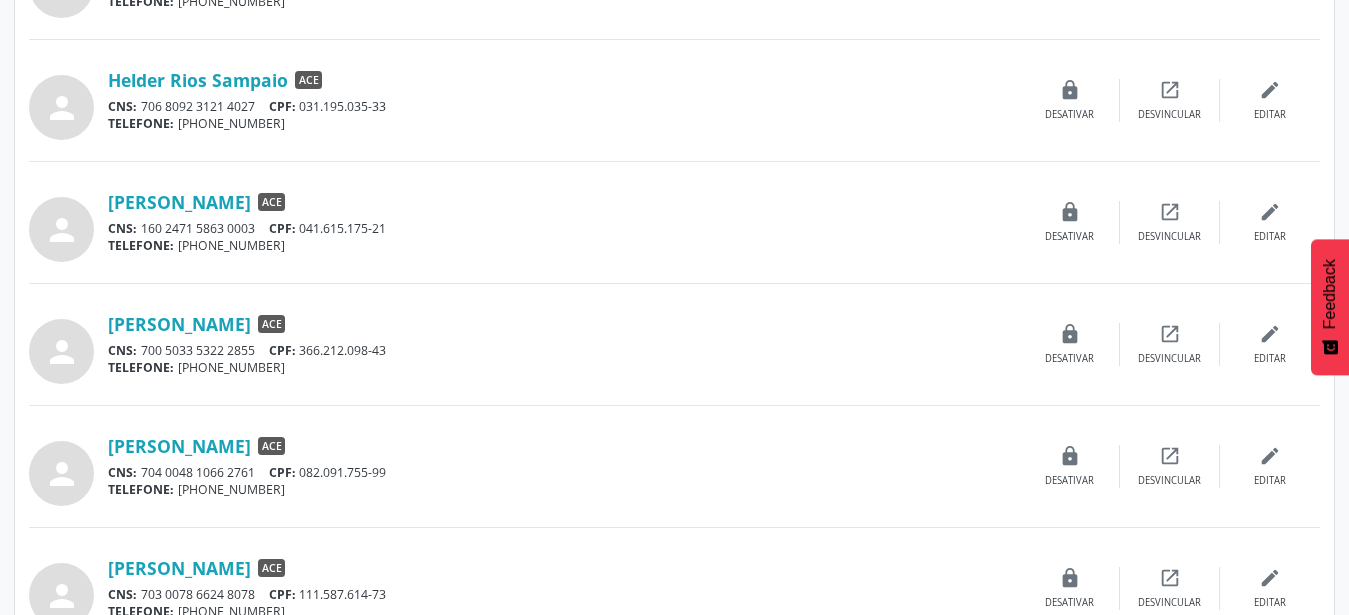 scroll, scrollTop: 1732, scrollLeft: 0, axis: vertical 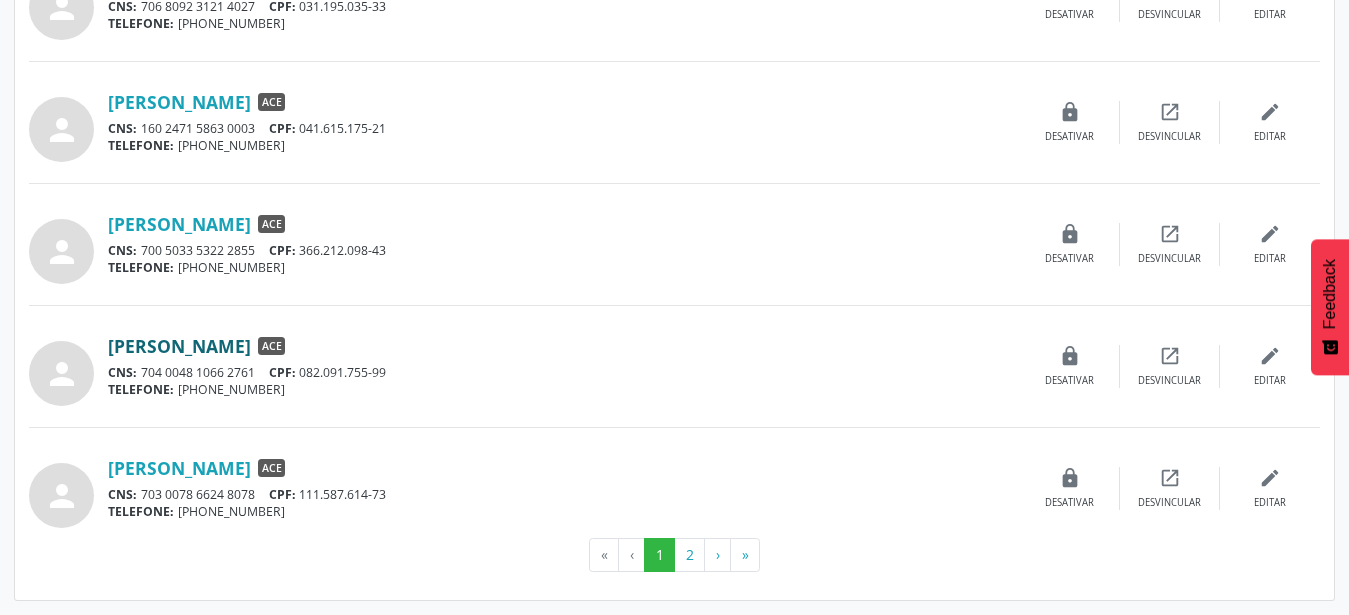 click on "Jefferson Ribeiro dos Santos" at bounding box center [179, 346] 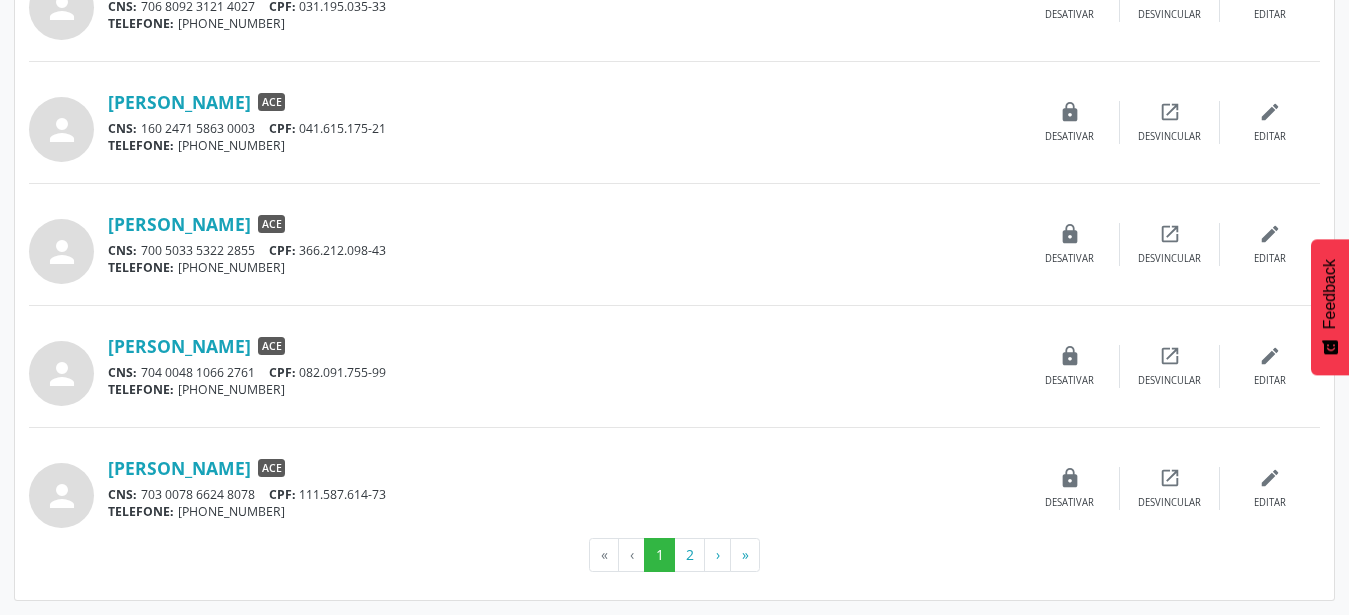 click on "CNS:
160 2471 5863 0003
CPF:
041.615.175-21" at bounding box center (564, 128) 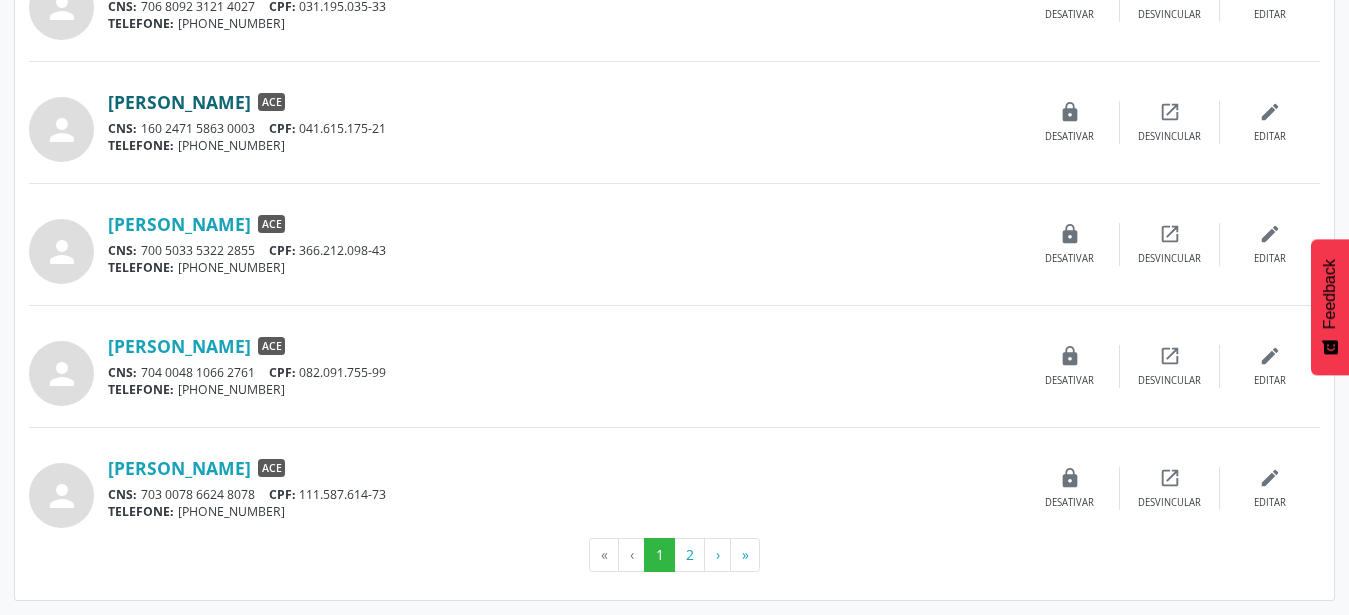 click on "Helder Santos Finamore" at bounding box center [179, 102] 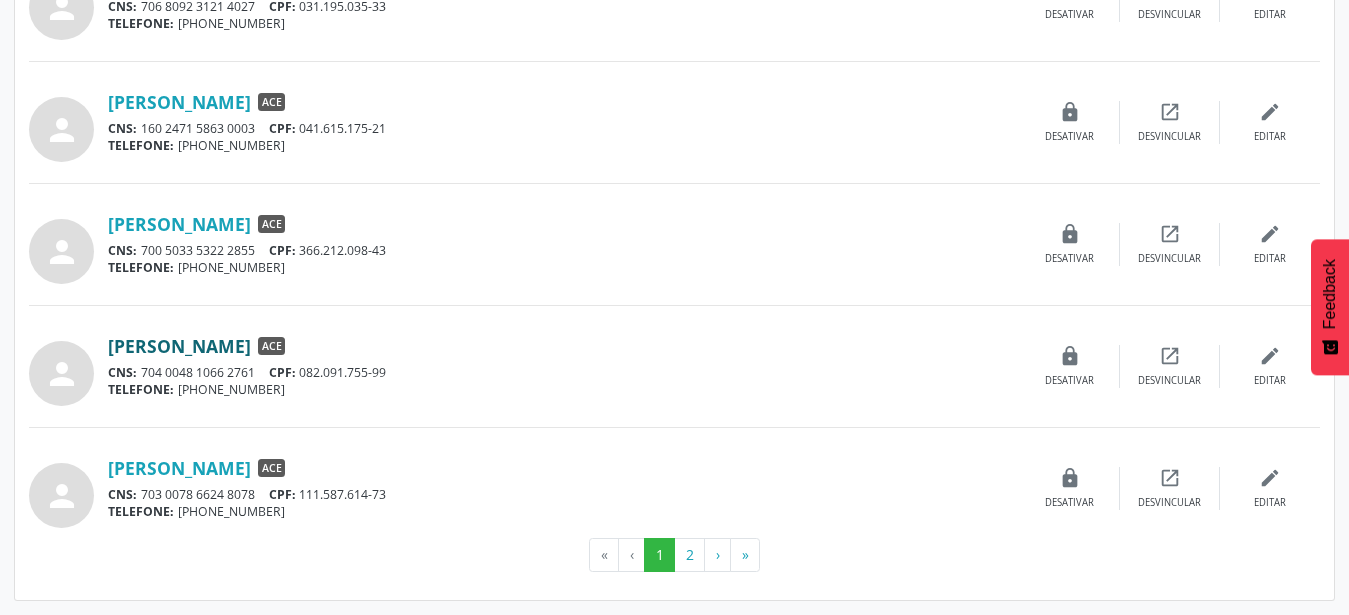 click on "Jefferson Ribeiro dos Santos" at bounding box center [179, 346] 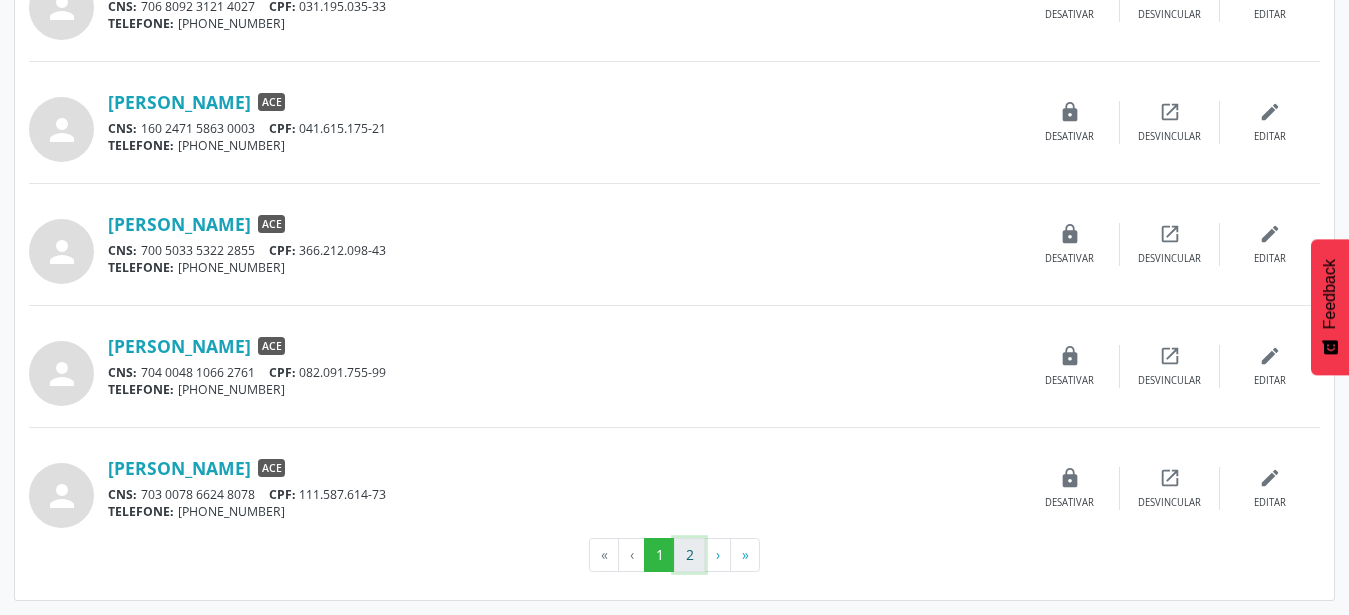 click on "2" at bounding box center [689, 555] 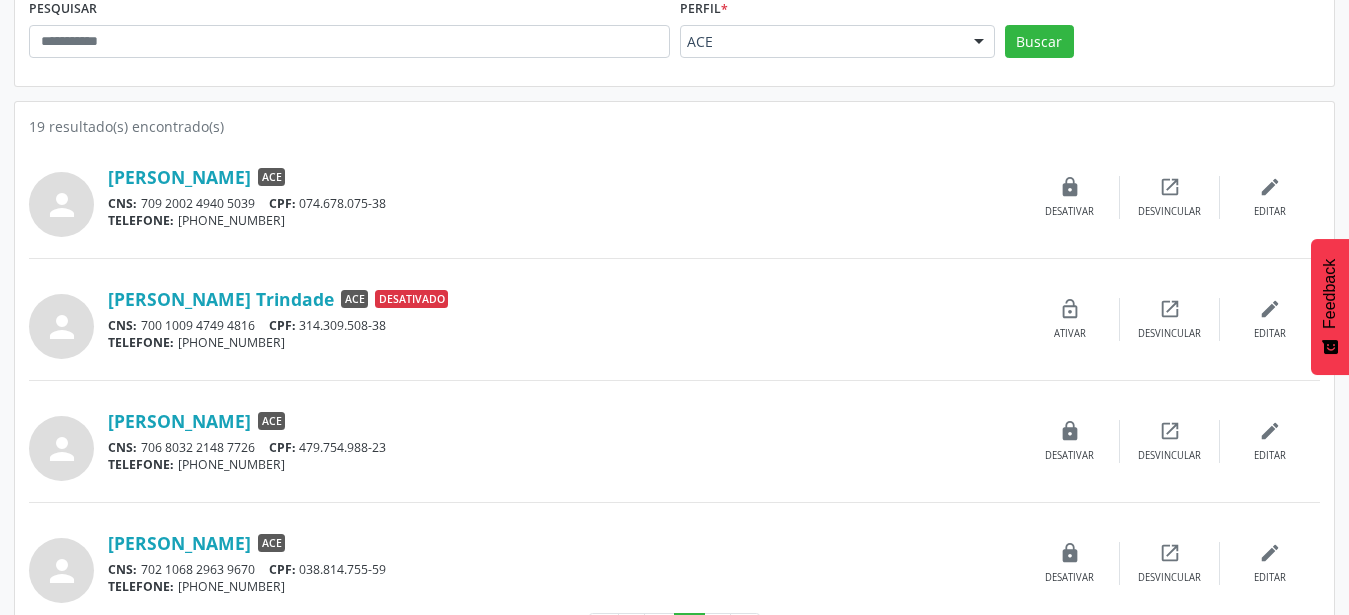 scroll, scrollTop: 390, scrollLeft: 0, axis: vertical 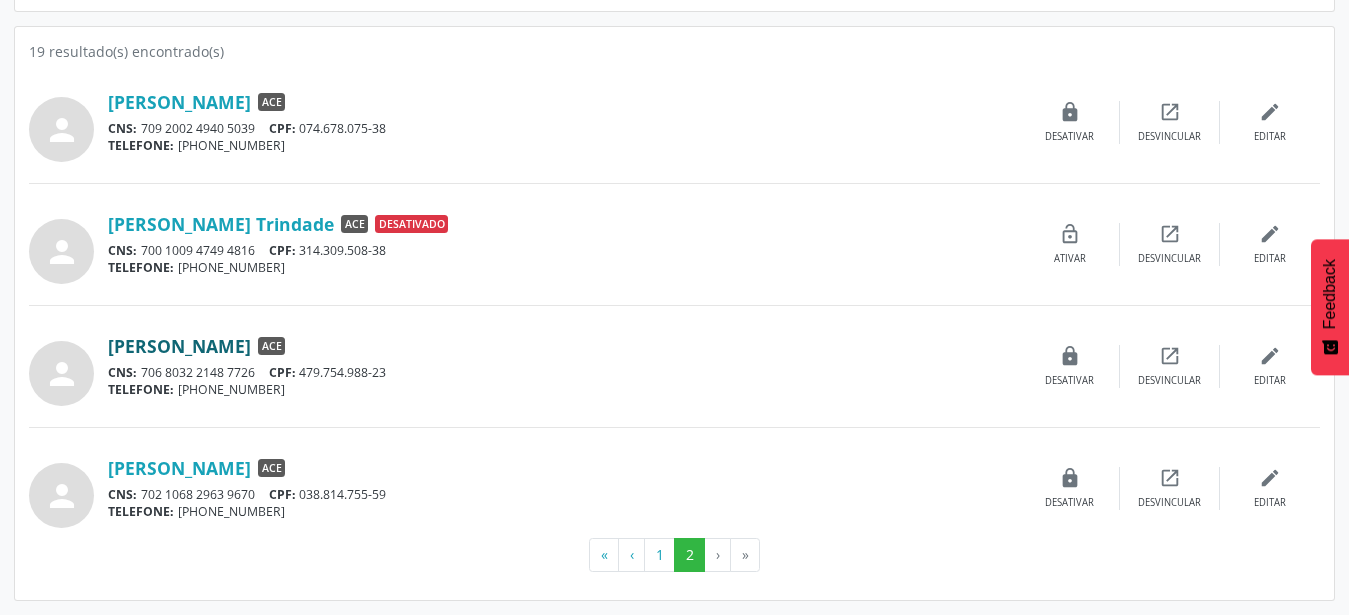 click on "Ronildo Santos Costa" at bounding box center [179, 346] 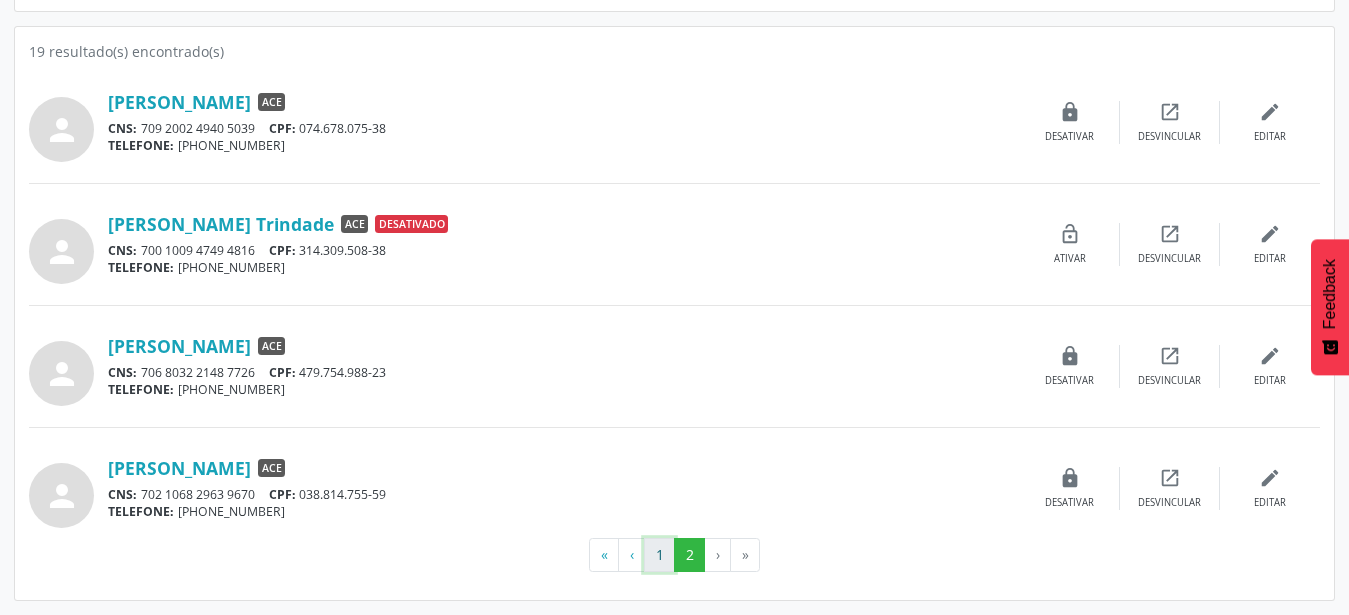 click on "1" at bounding box center [659, 555] 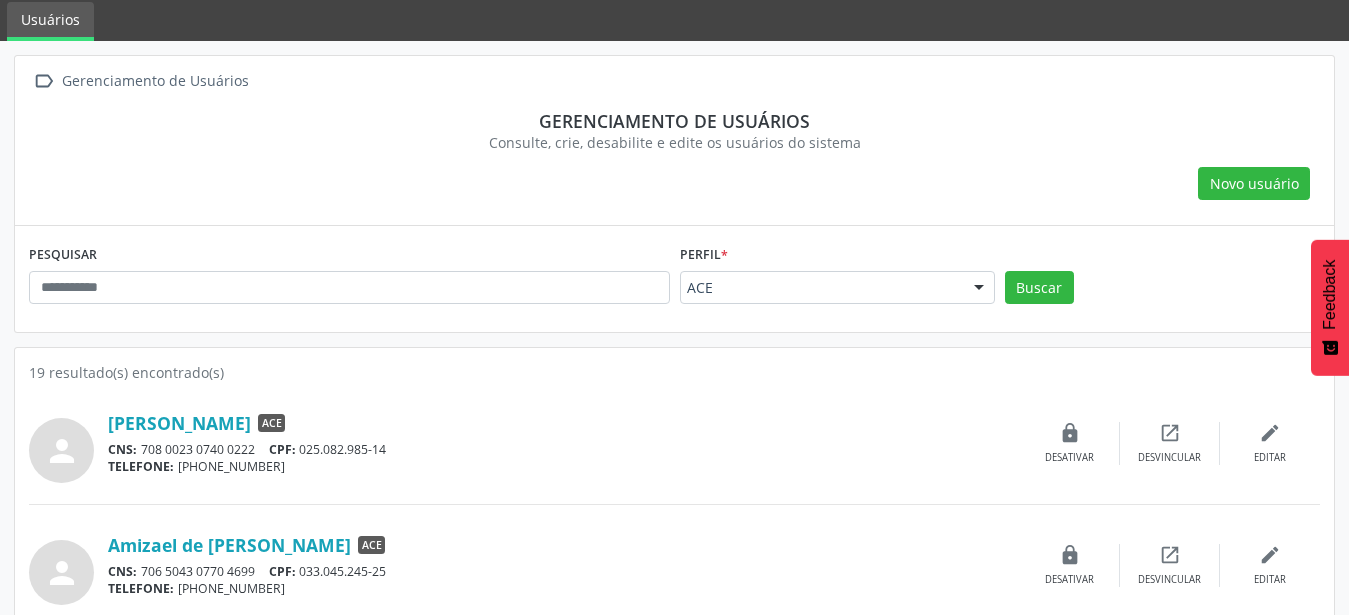 scroll, scrollTop: 102, scrollLeft: 0, axis: vertical 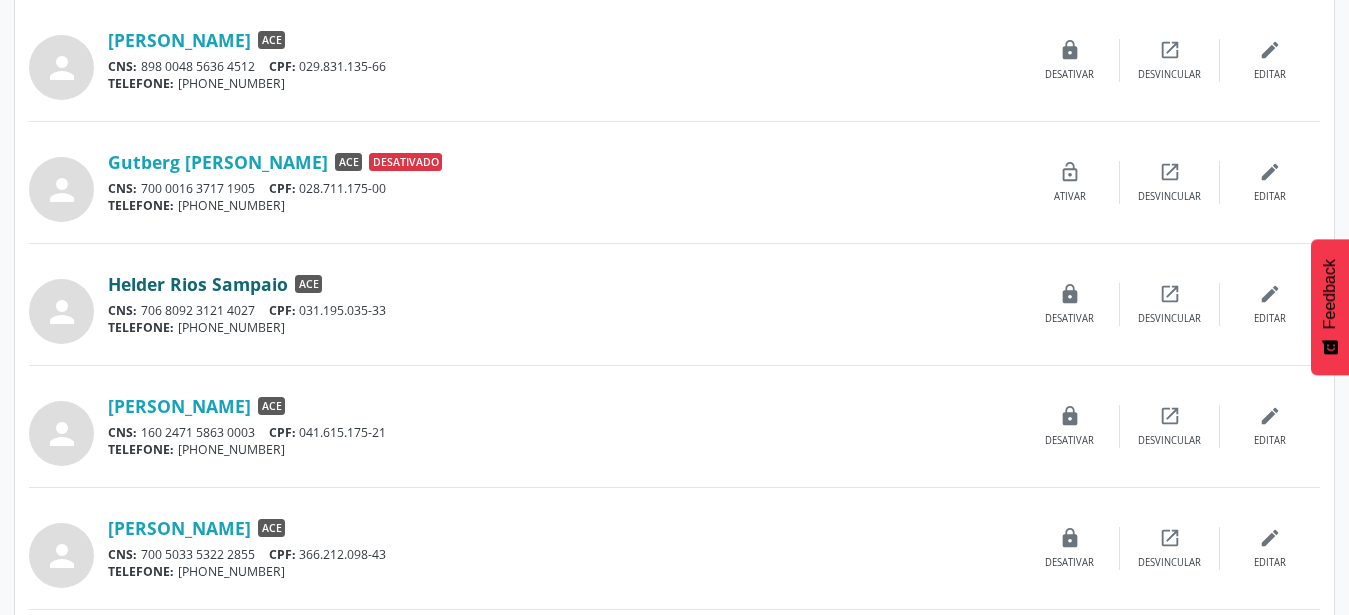 click on "Helder Rios Sampaio" at bounding box center [198, 284] 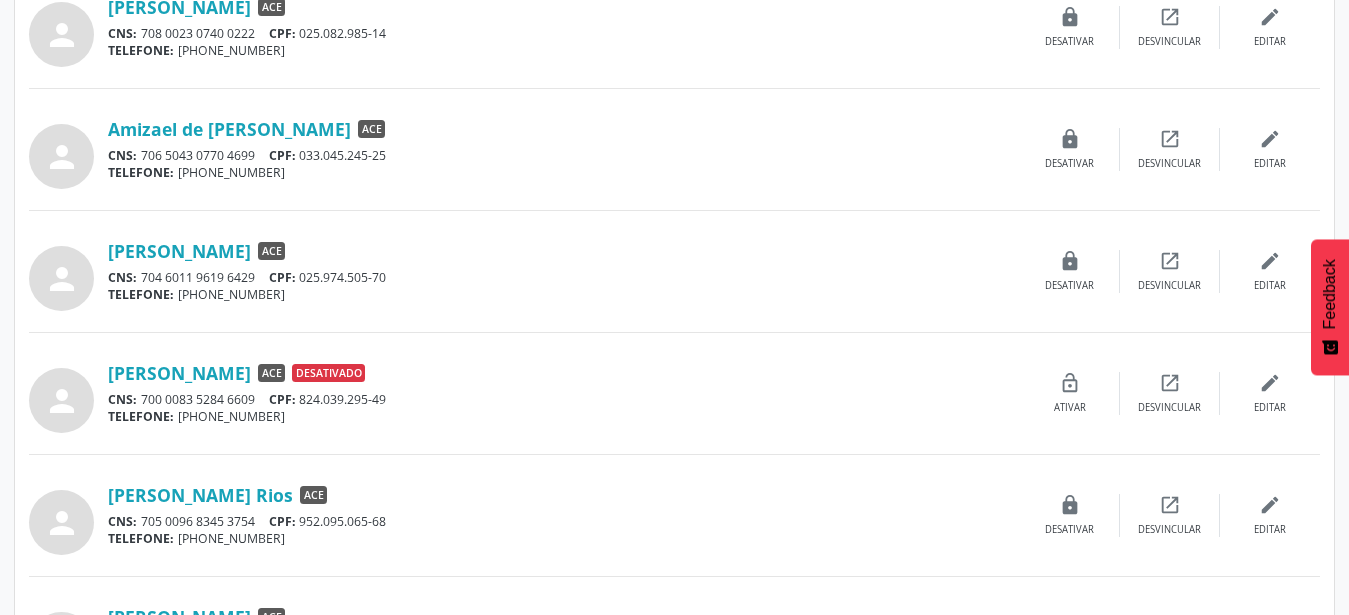 scroll, scrollTop: 306, scrollLeft: 0, axis: vertical 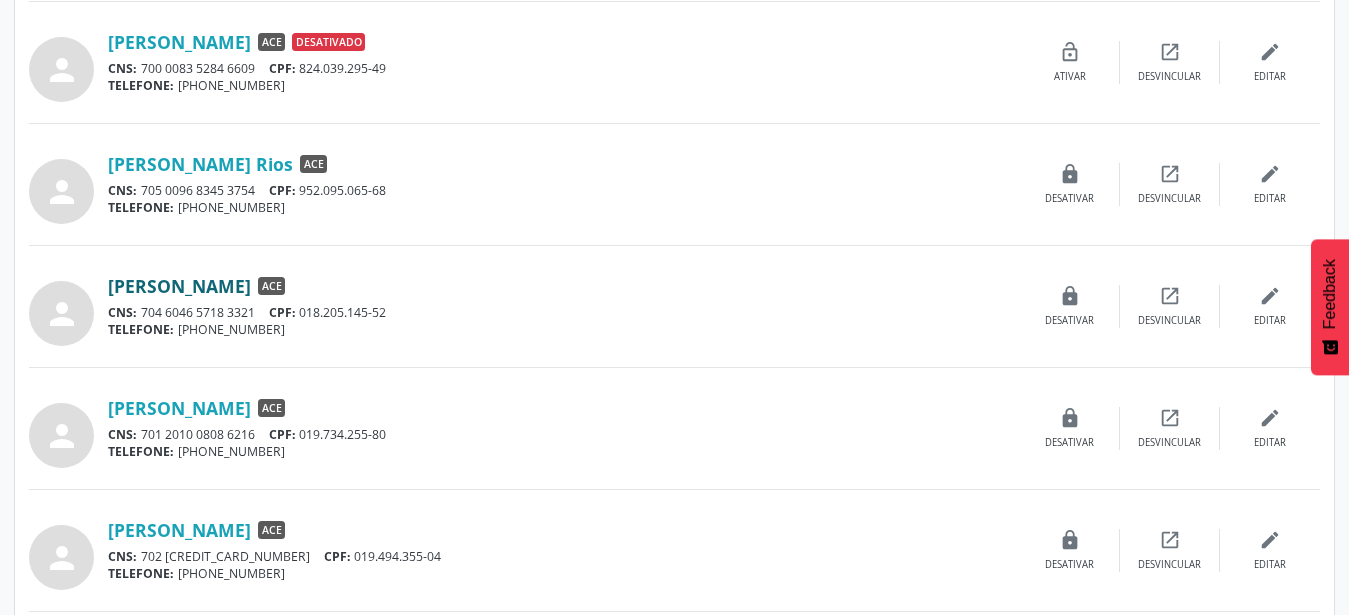 click on "Derlanio Oliveira Barreiros" at bounding box center [179, 286] 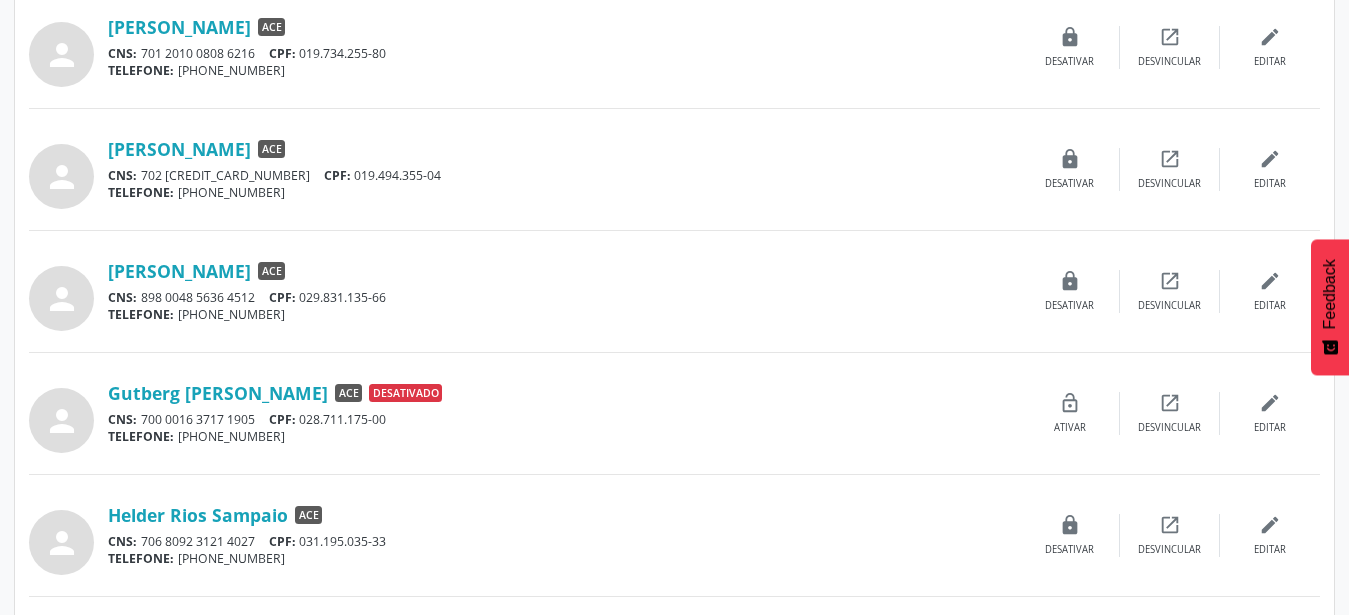 scroll, scrollTop: 1224, scrollLeft: 0, axis: vertical 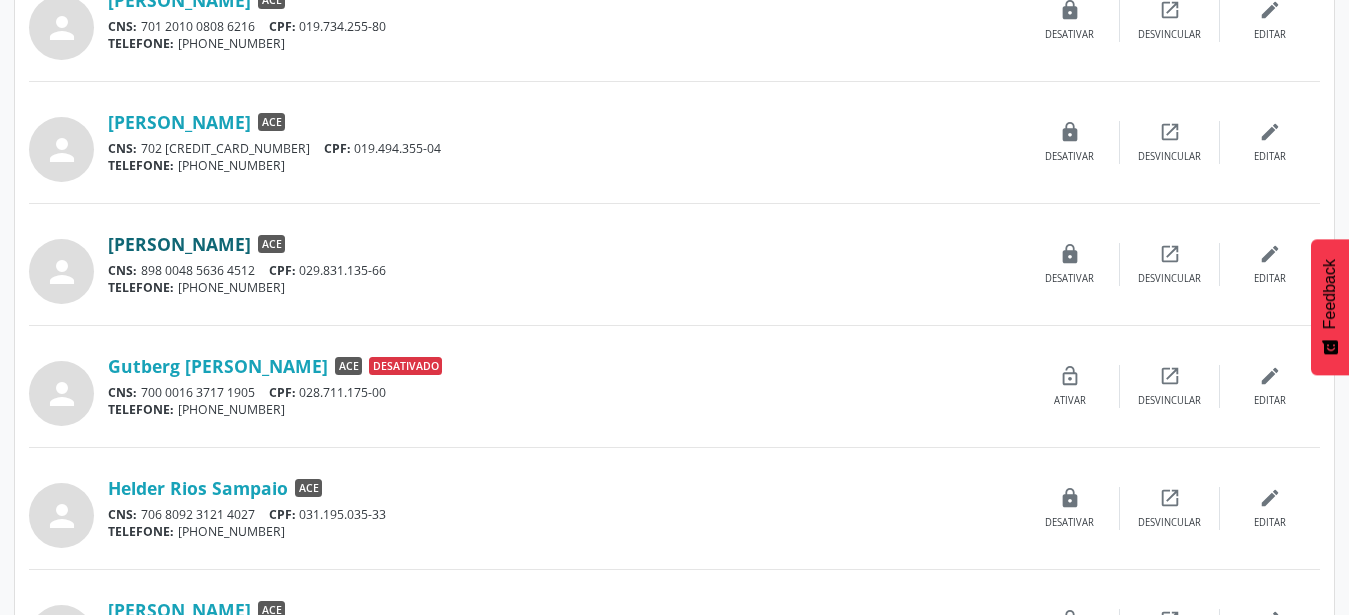click on "Gustavo Sena Santana" at bounding box center [179, 244] 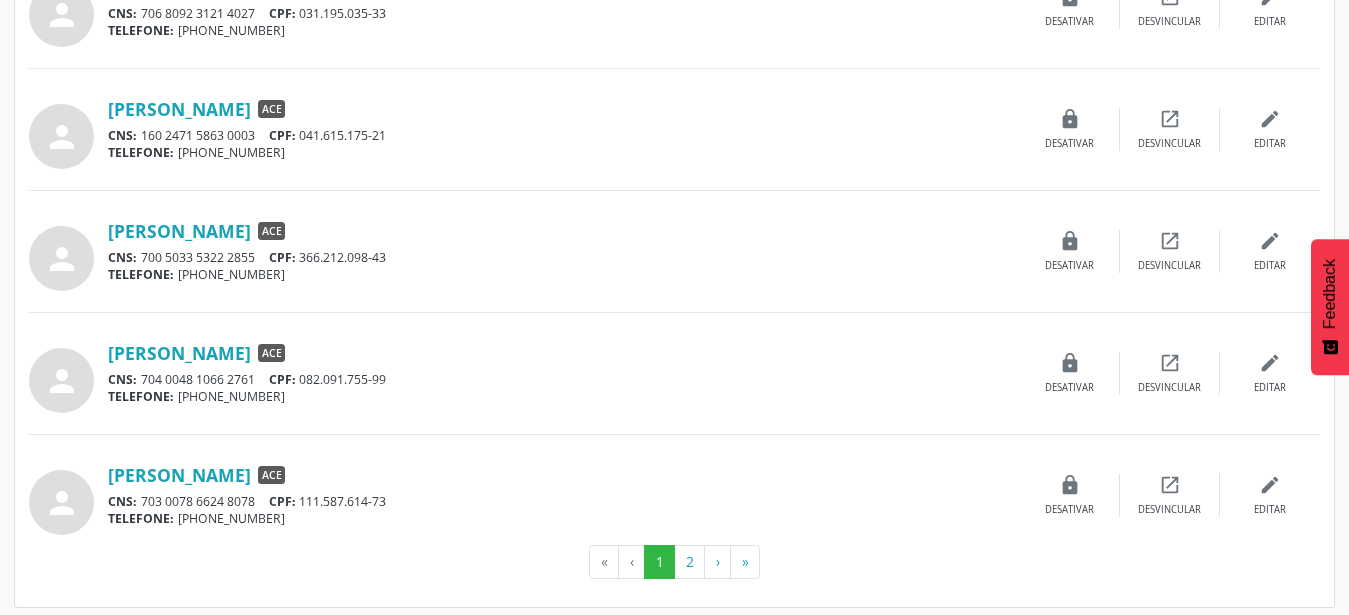 scroll, scrollTop: 1732, scrollLeft: 0, axis: vertical 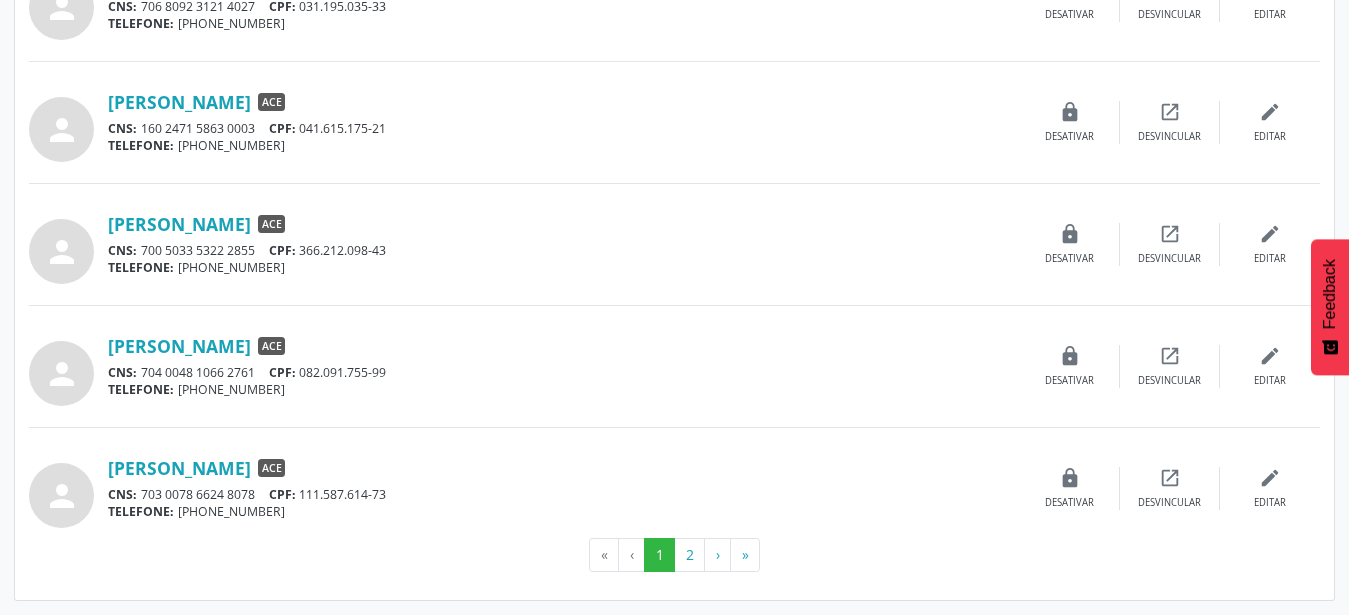 click on "person
Alex Amaral de Oliveira
ACE
CNS:
708 0023 0740 0222
CPF:
025.082.985-14
TELEFONE:
(74) 99946-1390
edit
Editar
open_in_new
Desvincular
lock
Desativar
person
Amizael de Jesus Gomes
ACE
CNS:
706 5043 0770 4699
CPF:
033.045.245-25
TELEFONE:
(75) 99903-8463
edit
Editar
open_in_new
Desvincular
lock
Desativar
person
Antonio Rodrigo Fernandes de Souza
ACE
CNS:
704 6011 9619 6429
CPF:
025.974.505-70
TELEFONE:
(74) 99912-2792
edit
Editar
open_in_new
Desvincular
lock
Desativar
person
Carlan Barbosa Santana
ACE
Desativado
CNS:
700 0083 5284 6609
CPF:    TELEFONE:
edit" at bounding box center (674, -376) 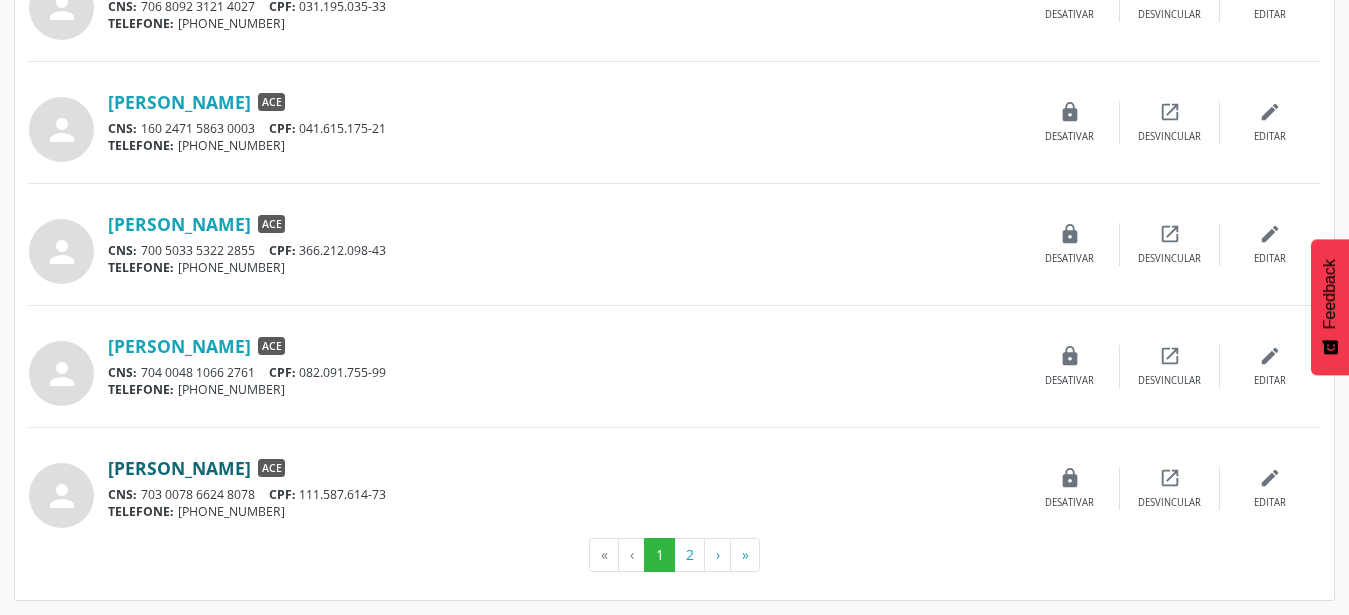 click on "José Marcos Paixão Oliveira" at bounding box center [179, 468] 